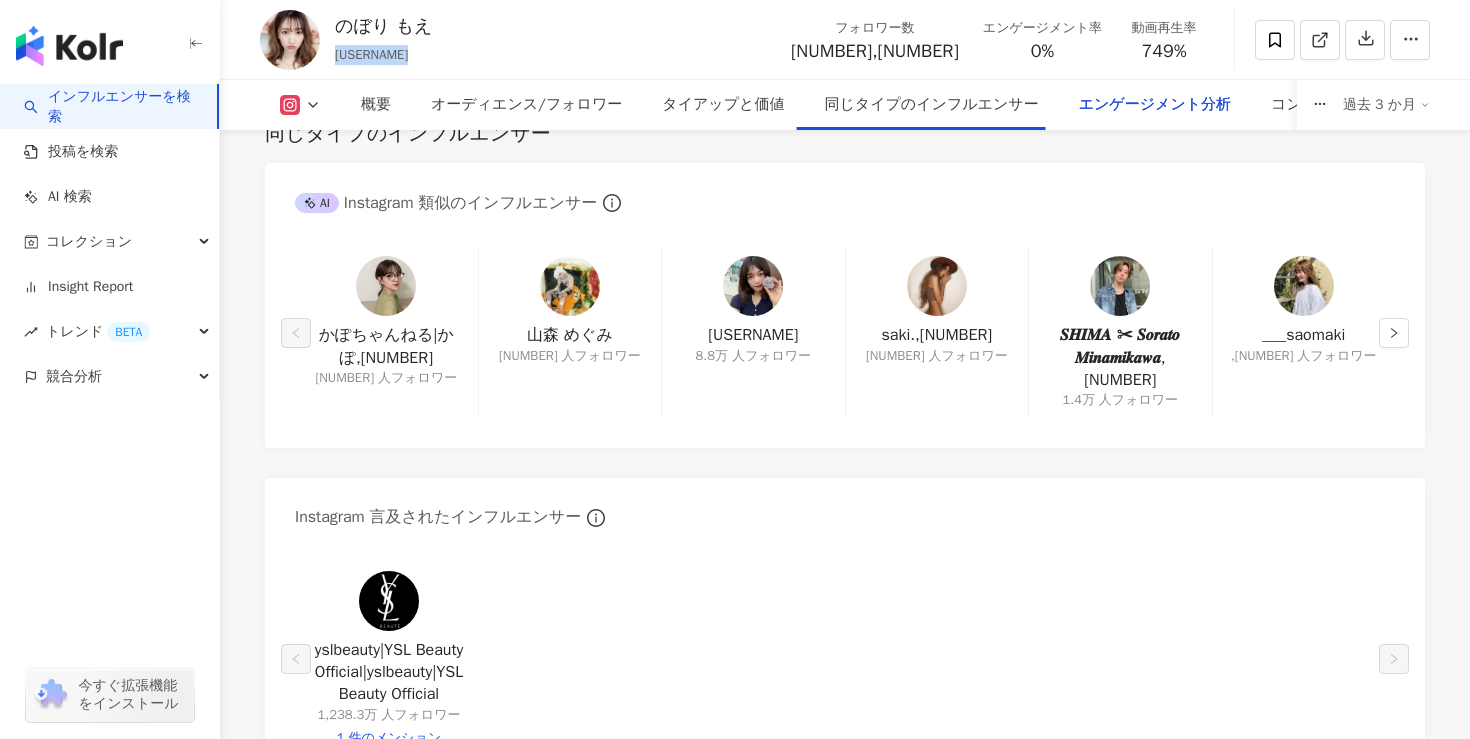 scroll, scrollTop: 4466, scrollLeft: 0, axis: vertical 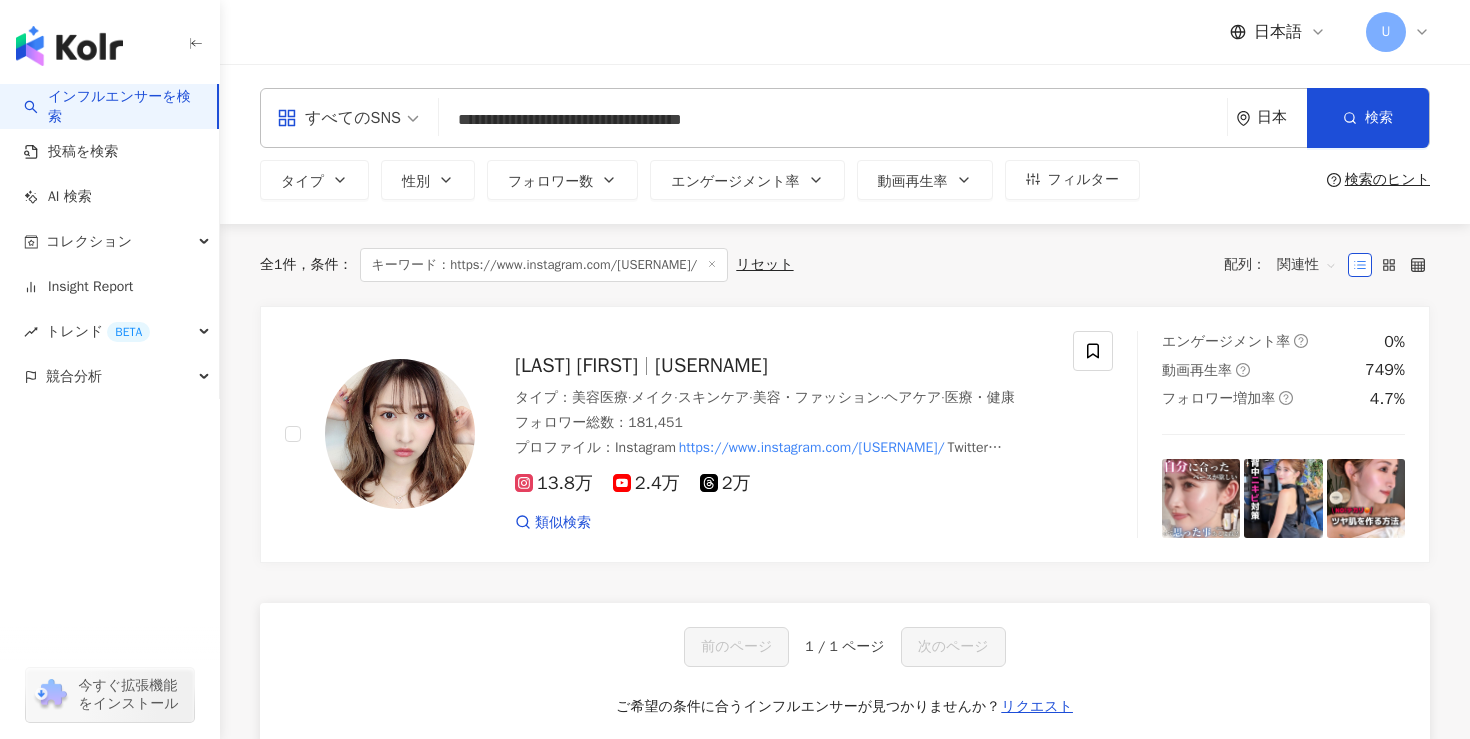click on "**********" at bounding box center [833, 120] 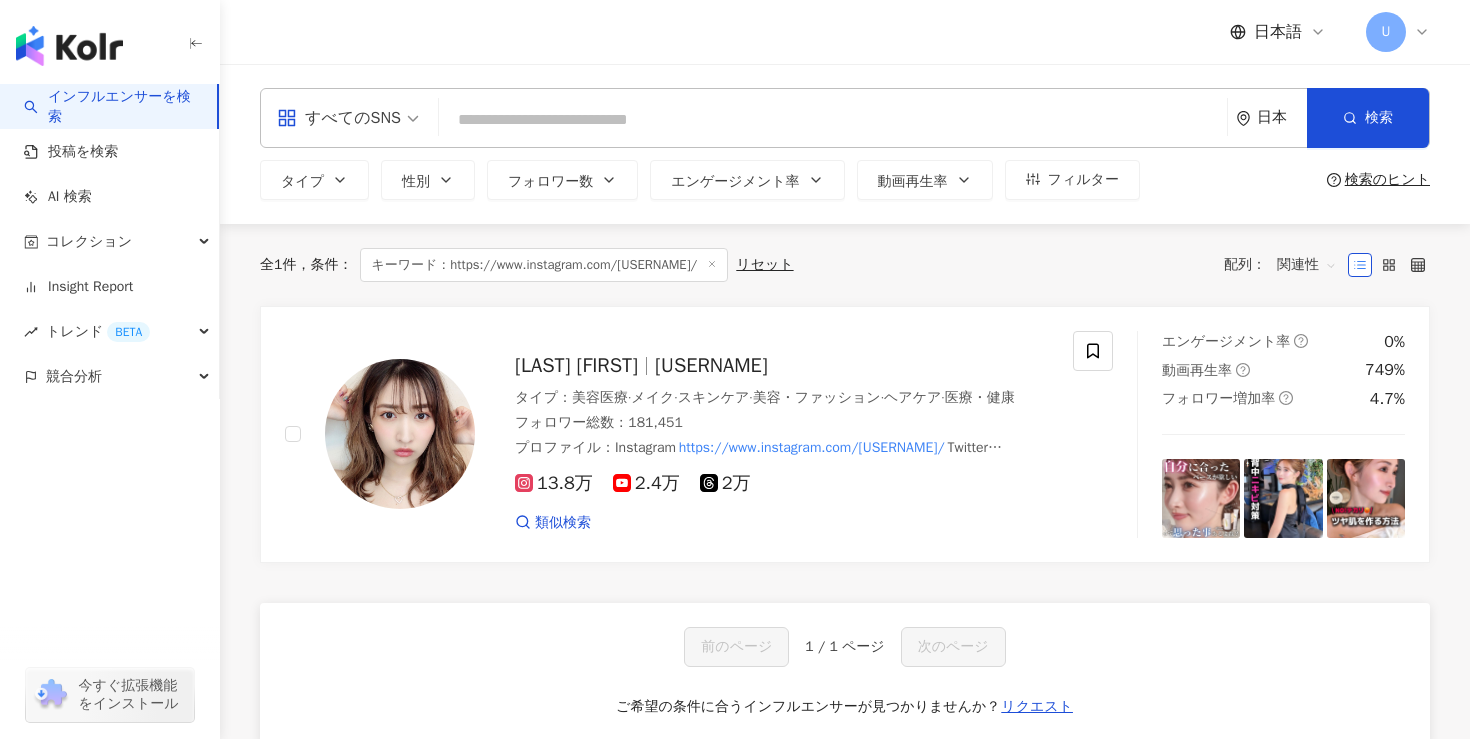 paste on "**********" 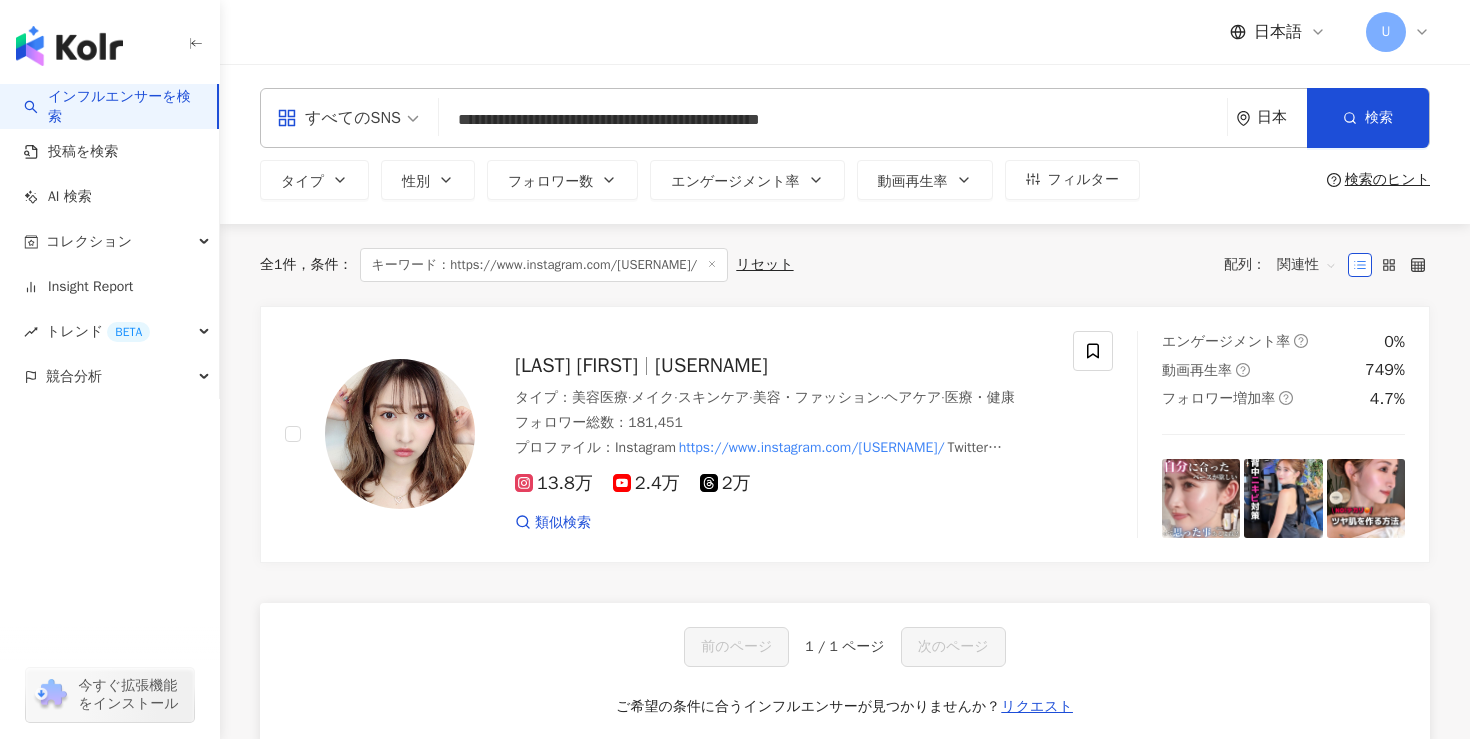 type on "**********" 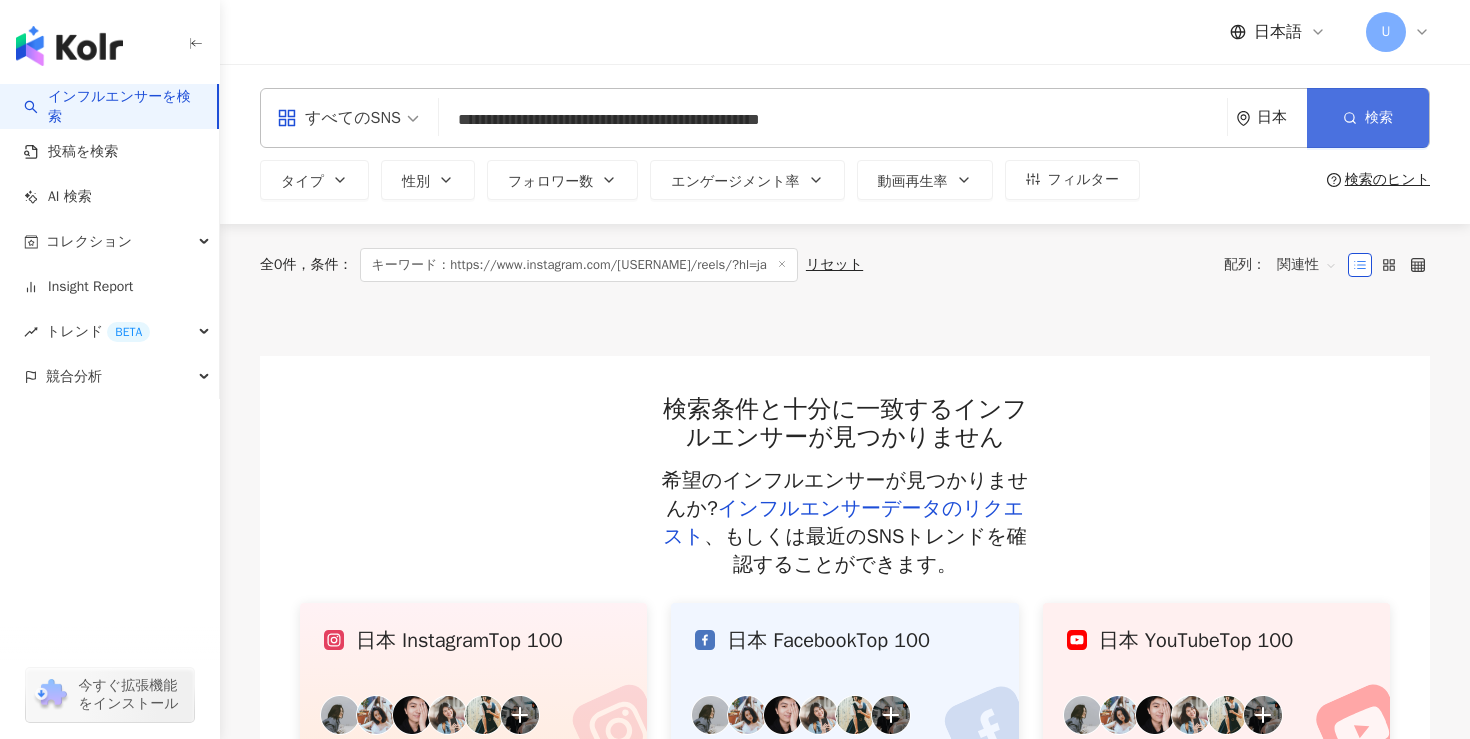 click on "検索" at bounding box center (1368, 118) 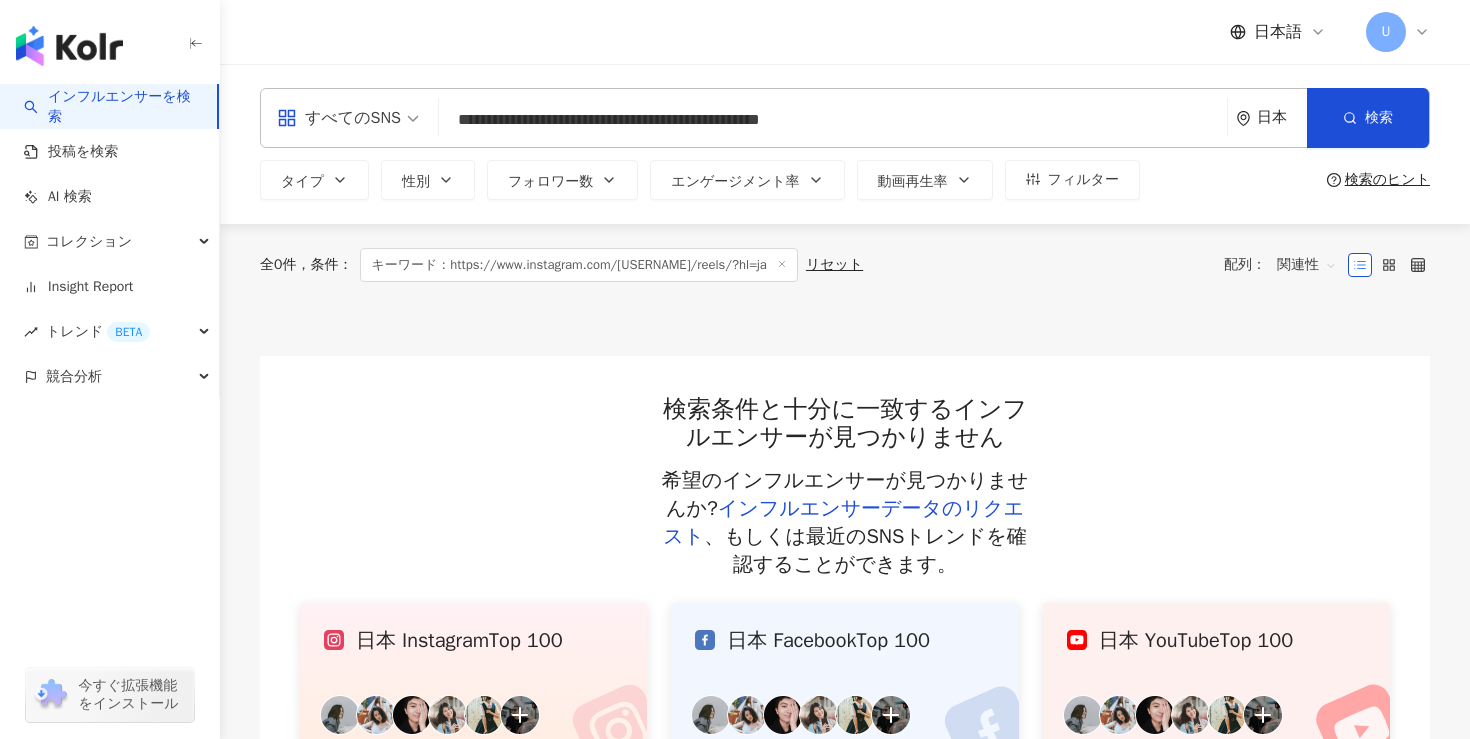 click on "**********" at bounding box center [833, 120] 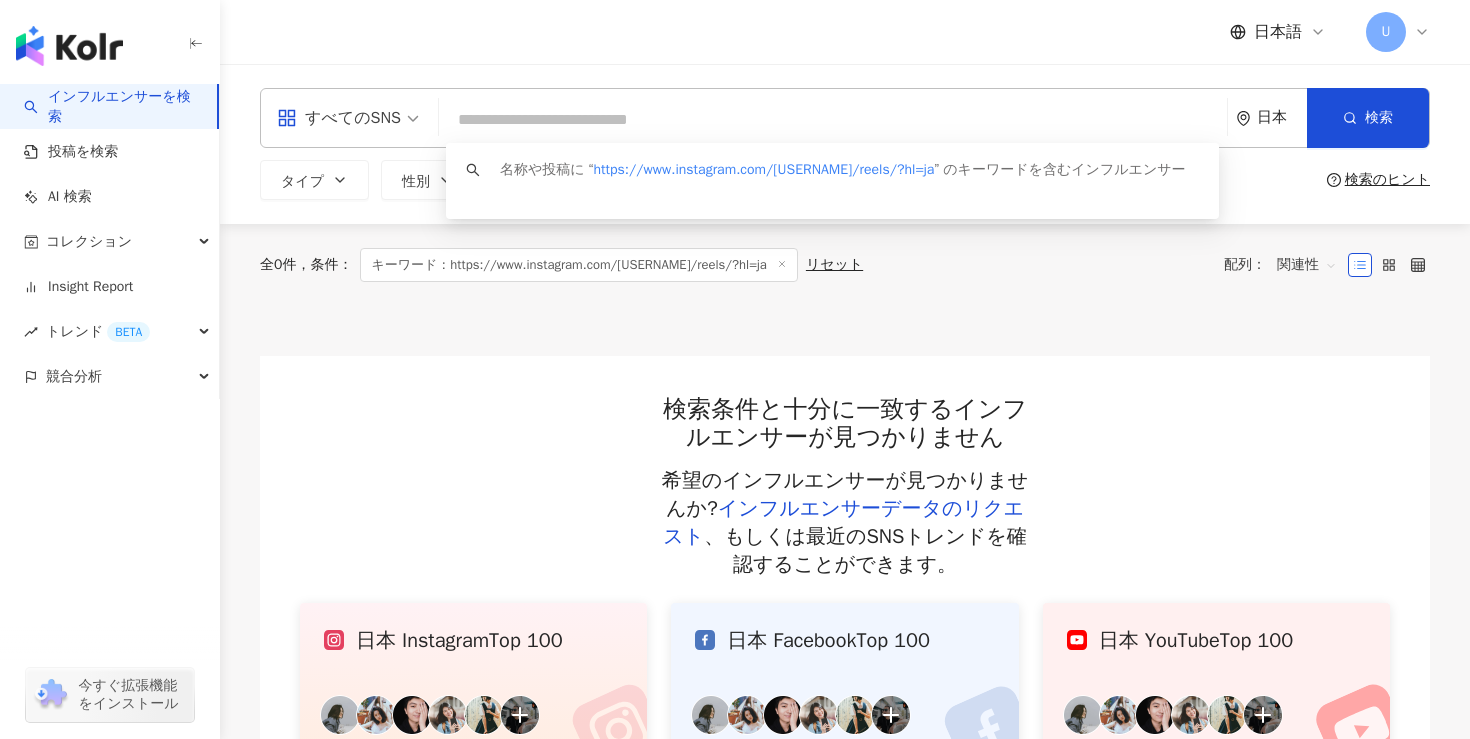 paste on "**********" 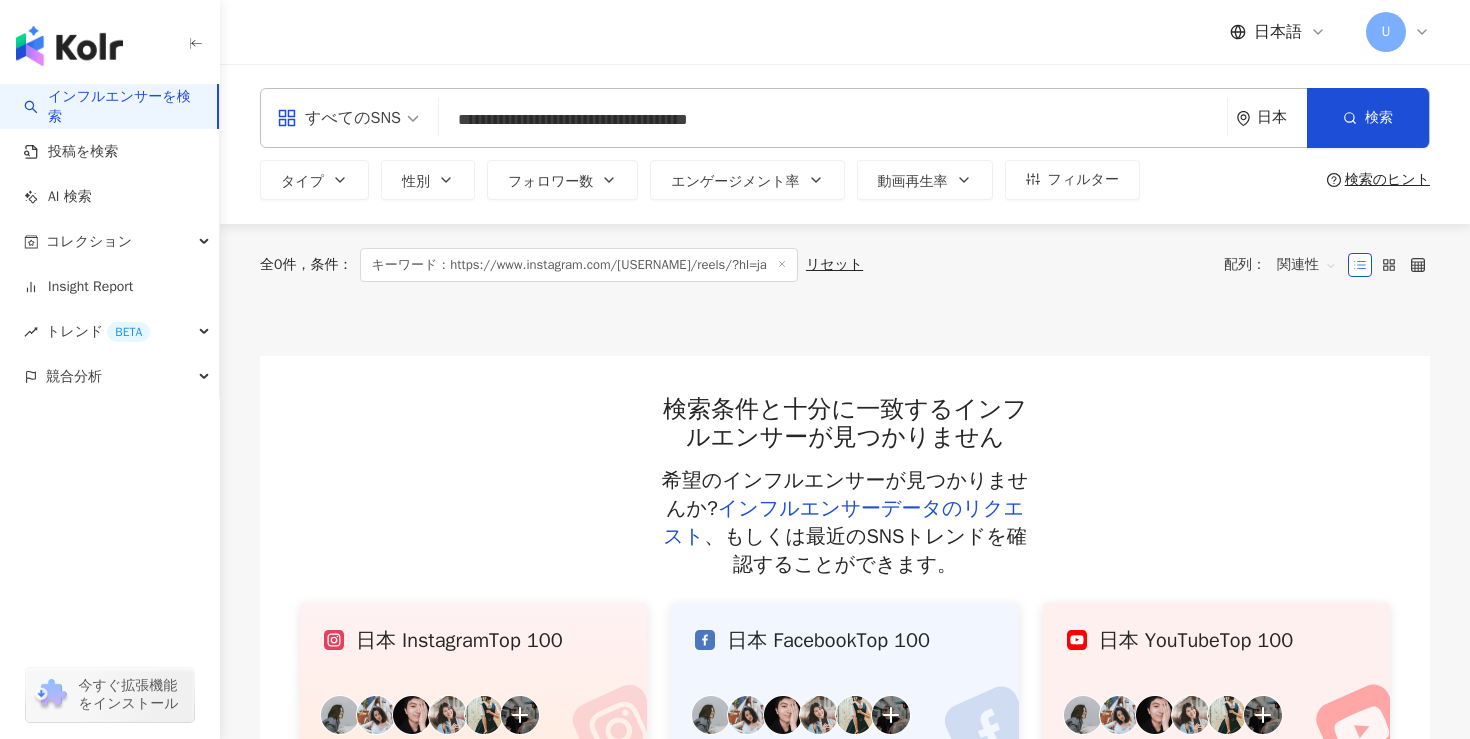 type on "**********" 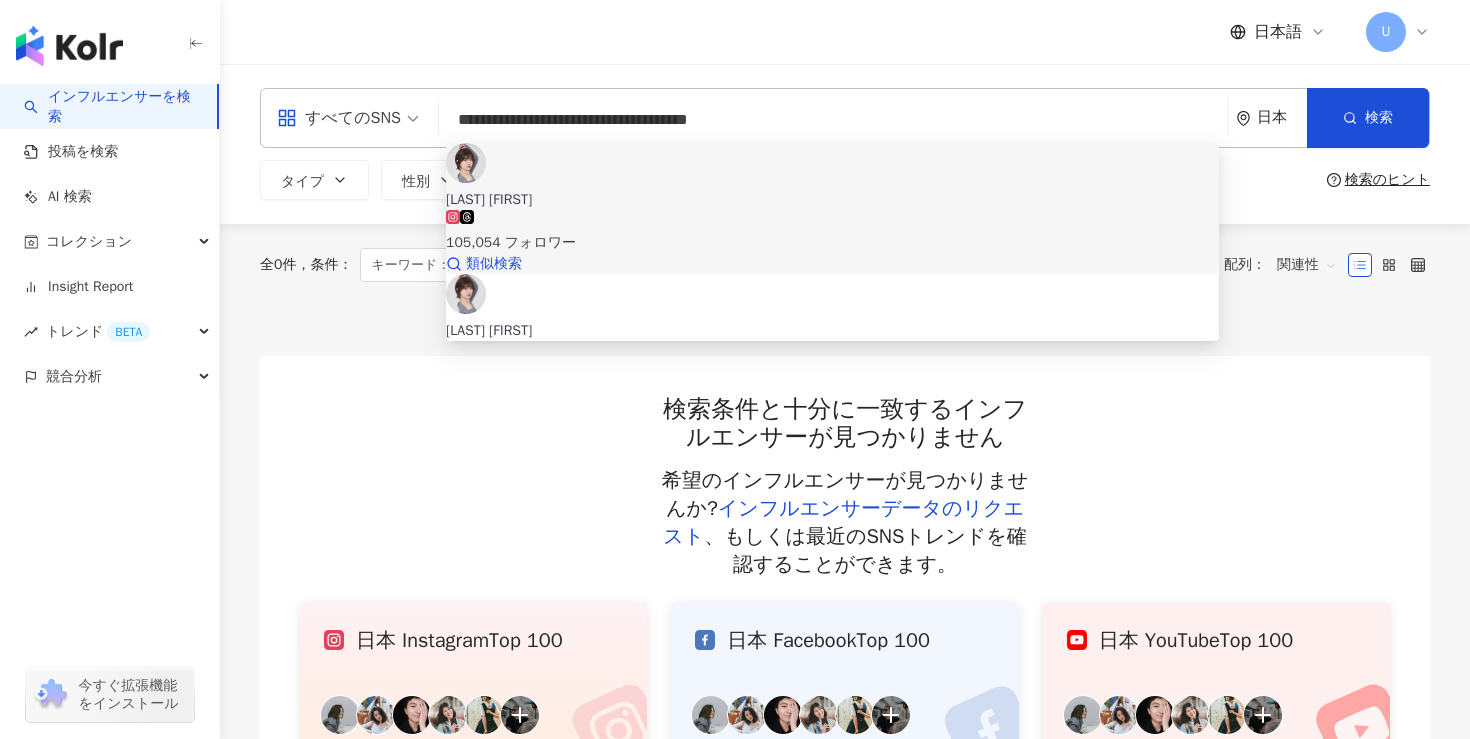 click on "桃田かほ" at bounding box center [832, 200] 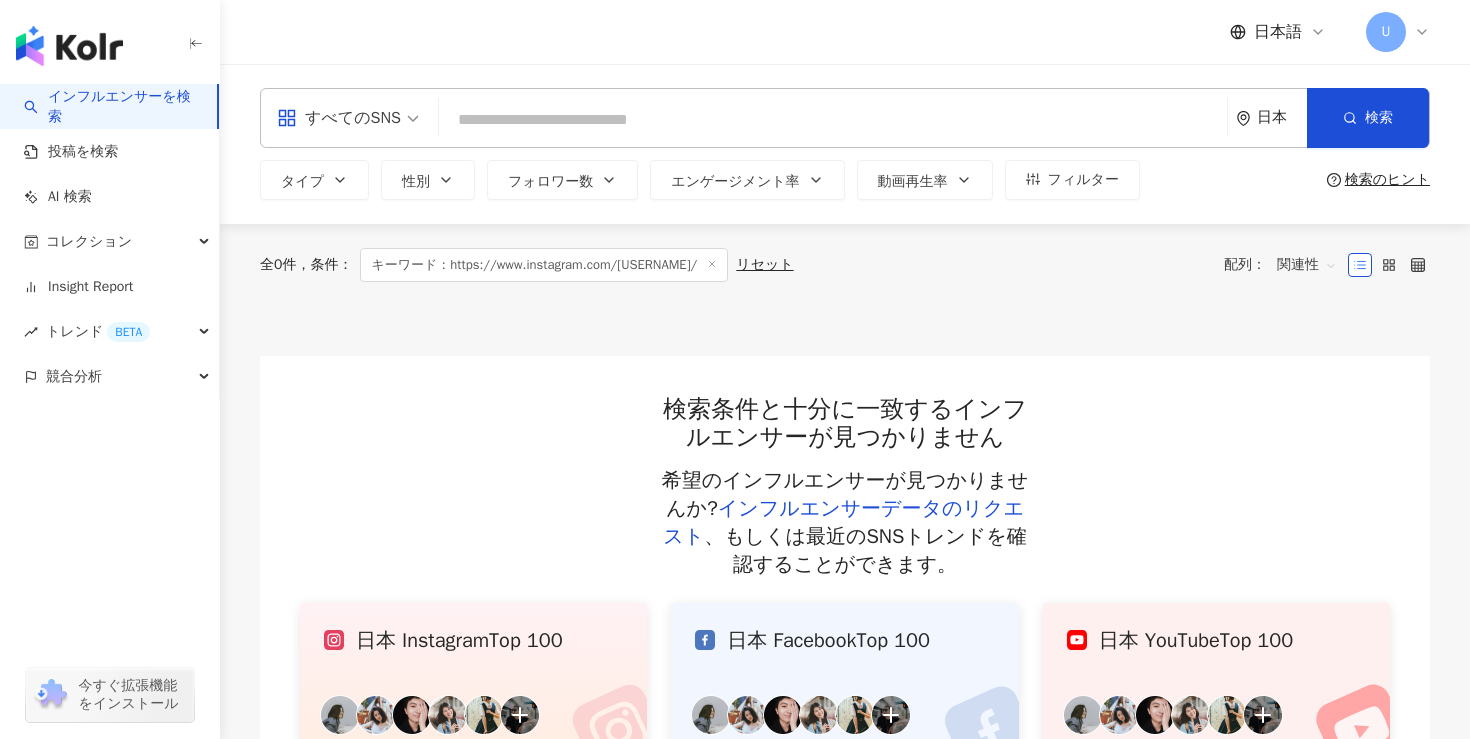 paste on "**********" 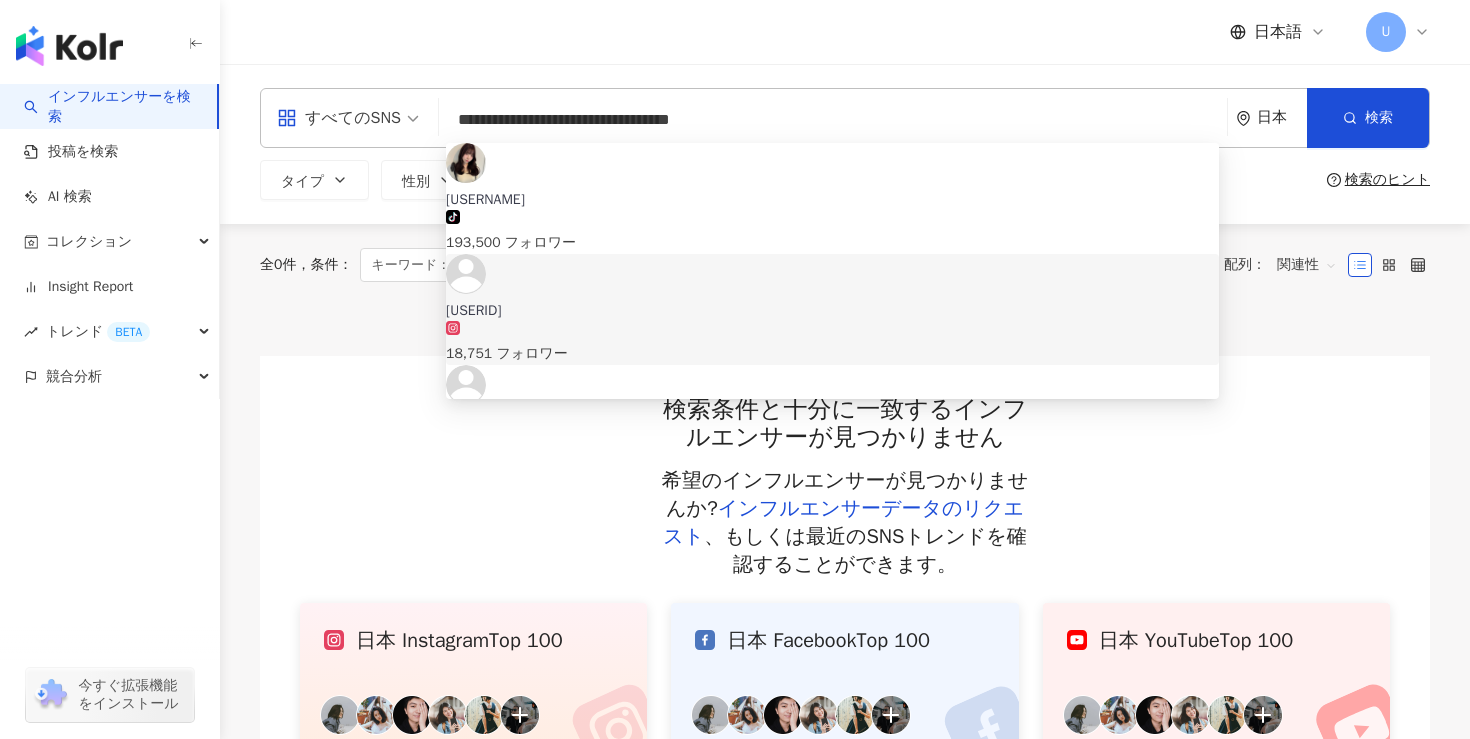 click on "2002_151" at bounding box center [832, 311] 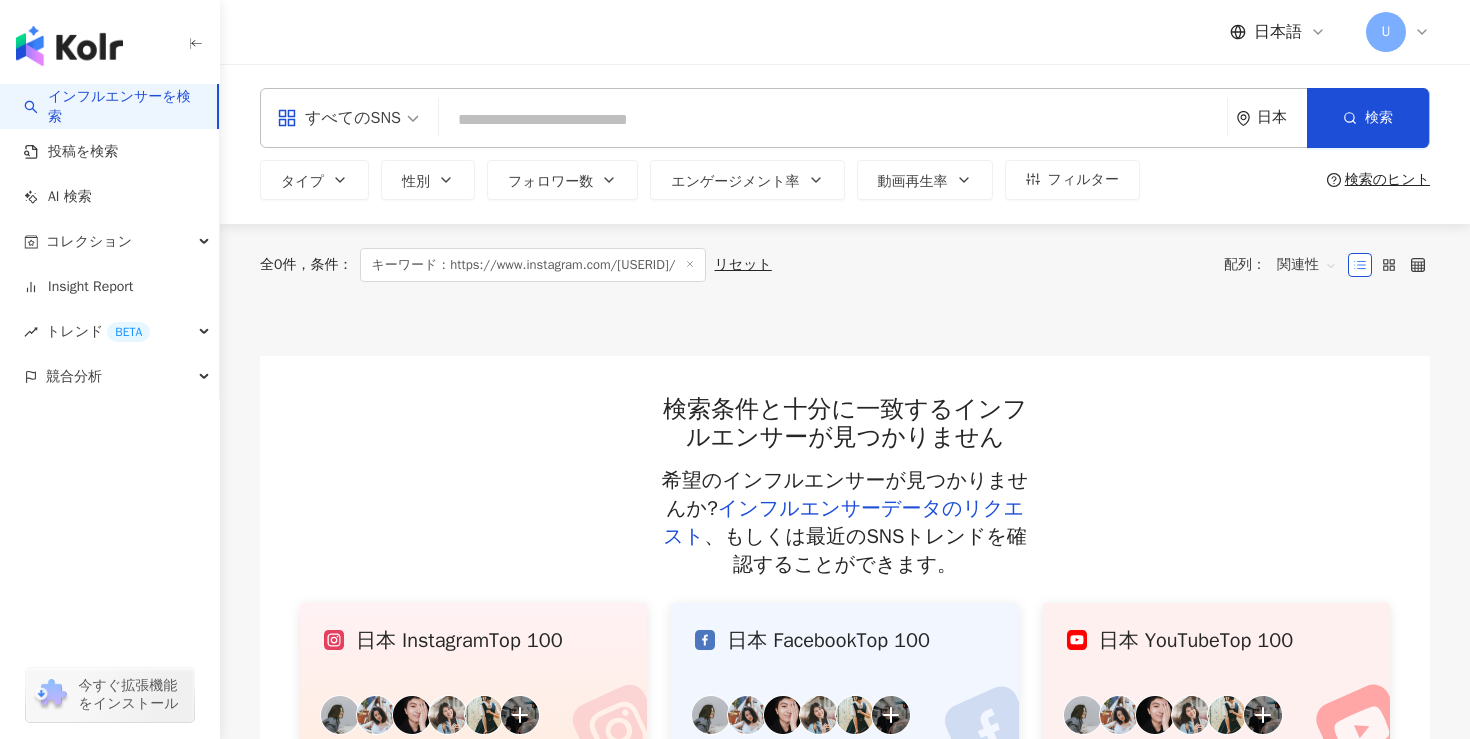 paste on "**********" 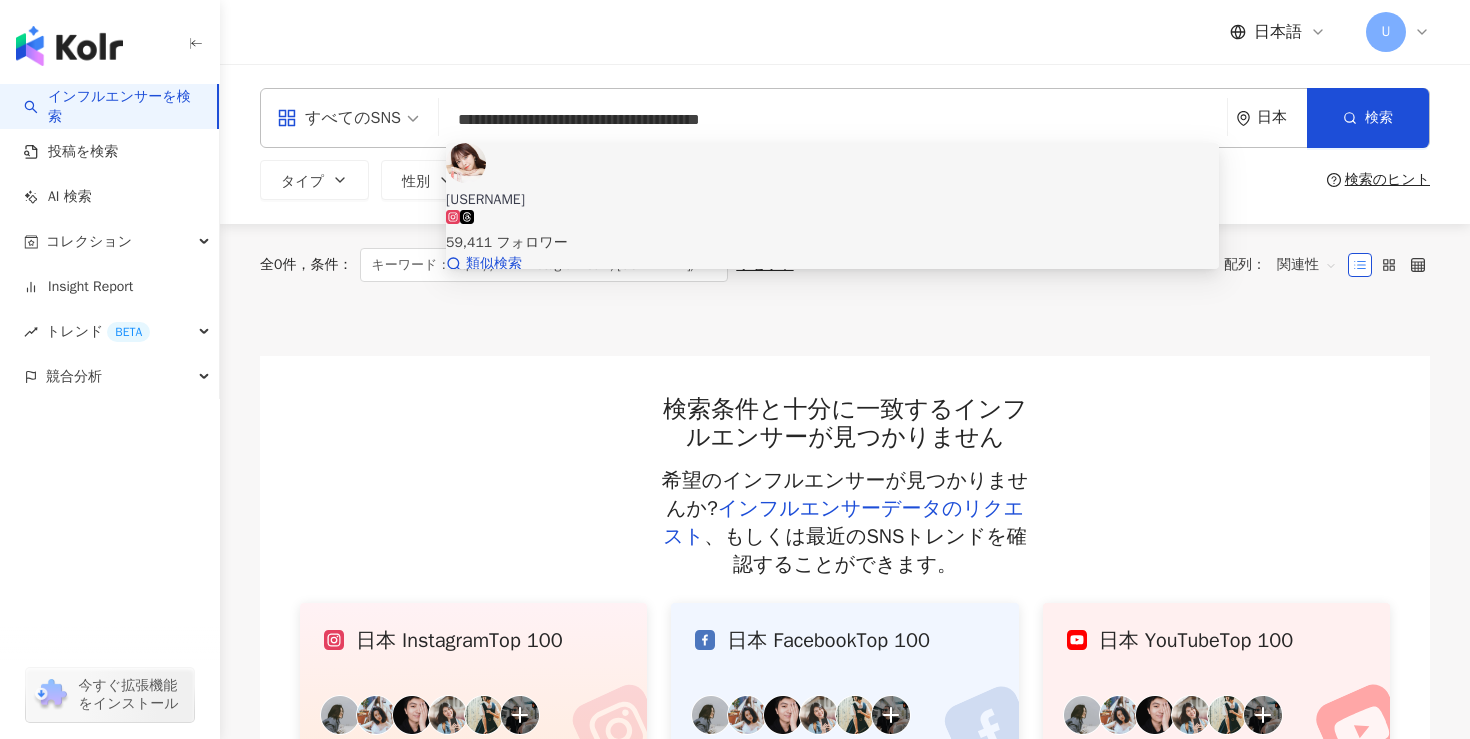 click on "59,411   フォロワー" at bounding box center [832, 232] 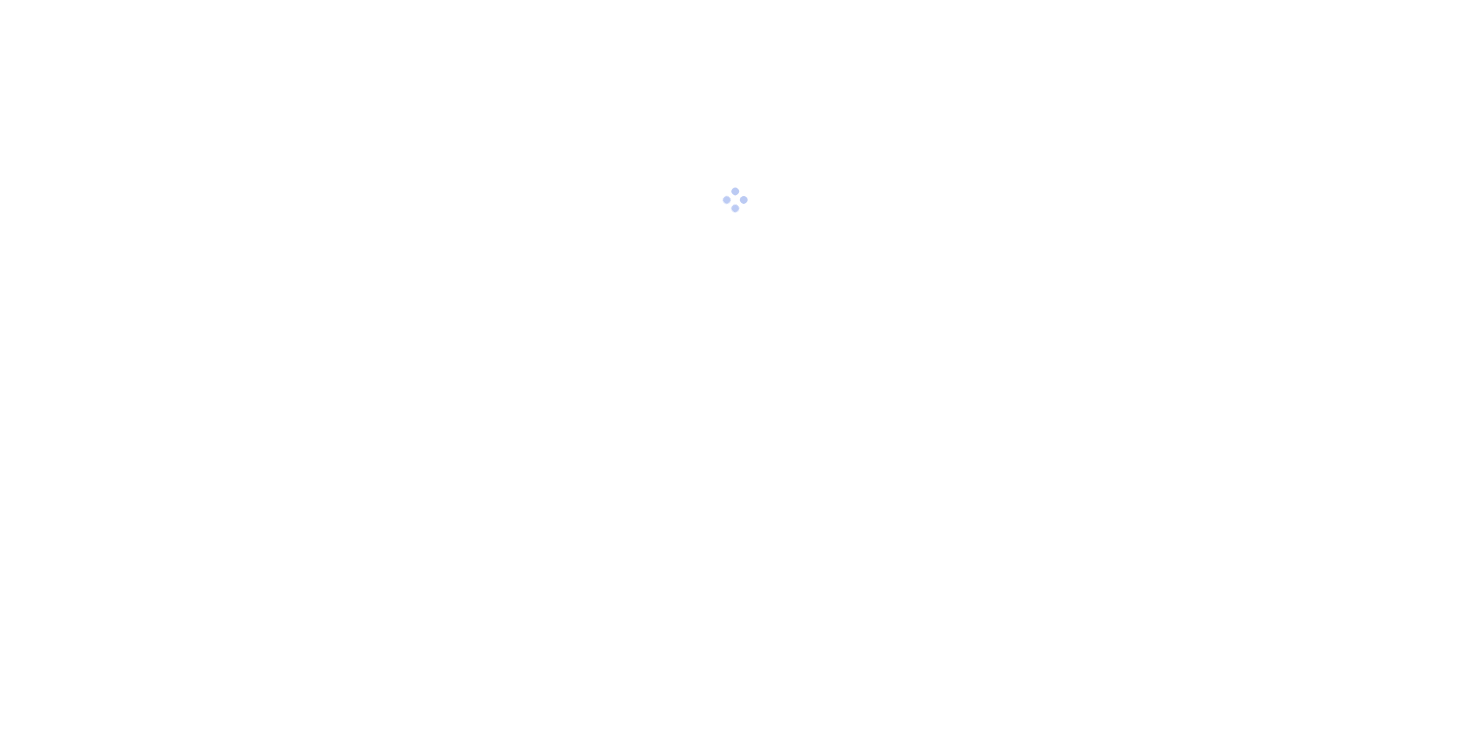 scroll, scrollTop: 0, scrollLeft: 0, axis: both 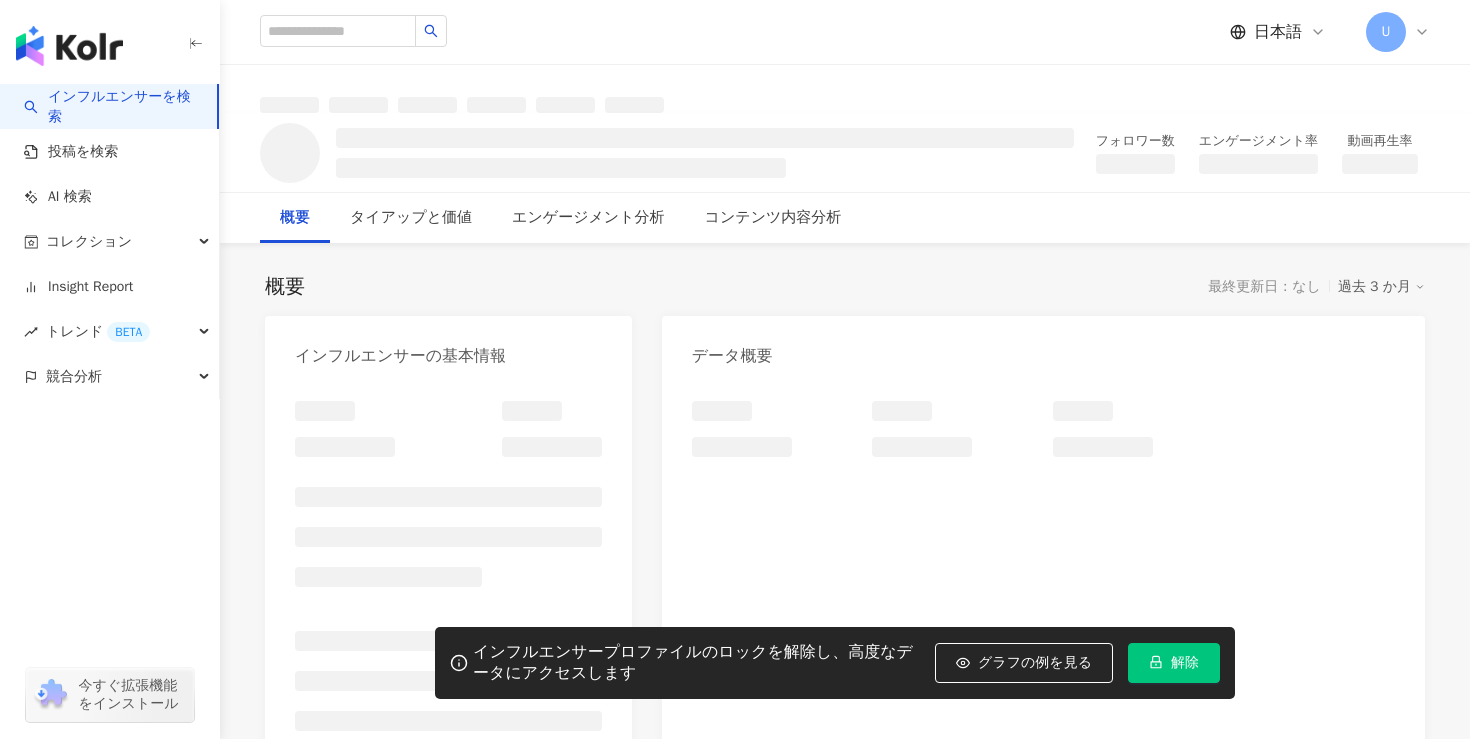 click on "解除" at bounding box center (1174, 663) 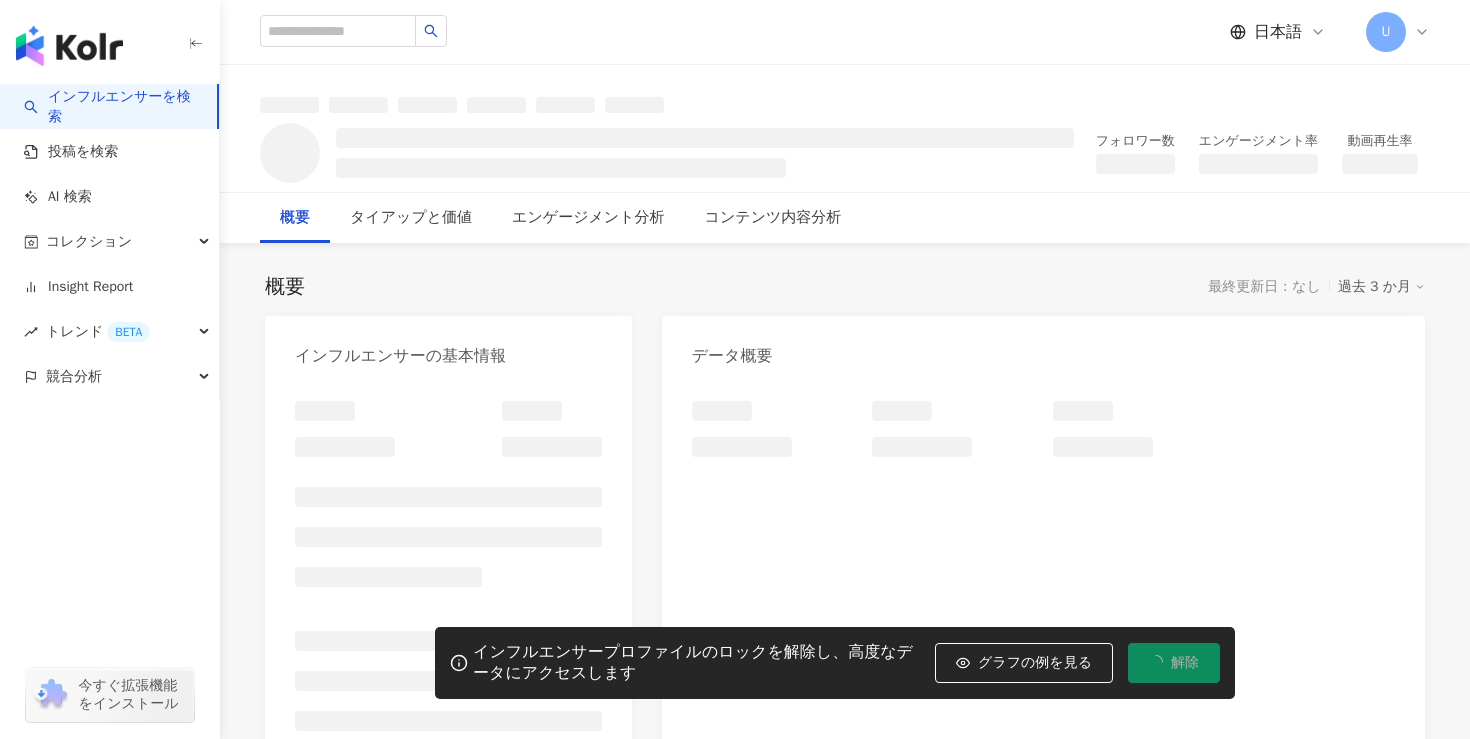 scroll, scrollTop: 0, scrollLeft: 0, axis: both 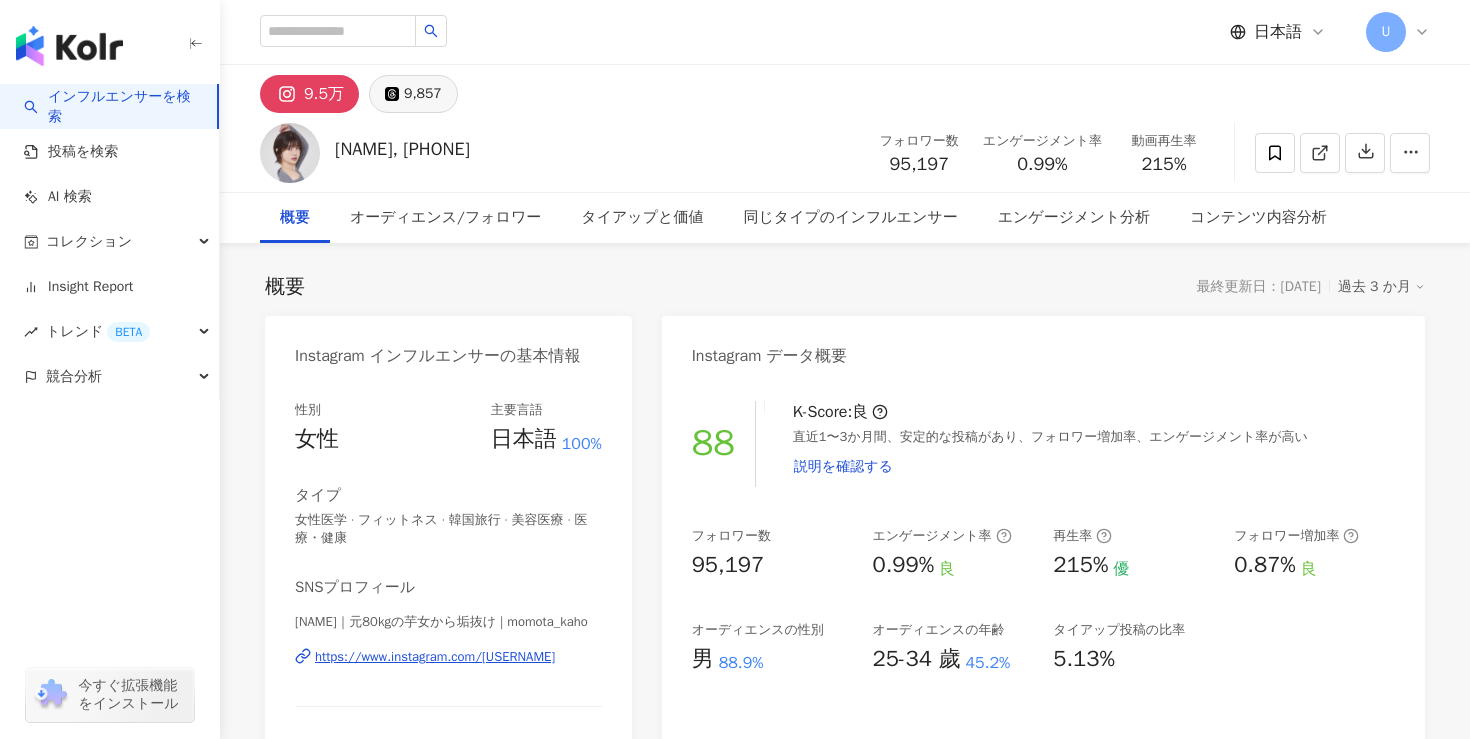 click on "9,857" at bounding box center [423, 94] 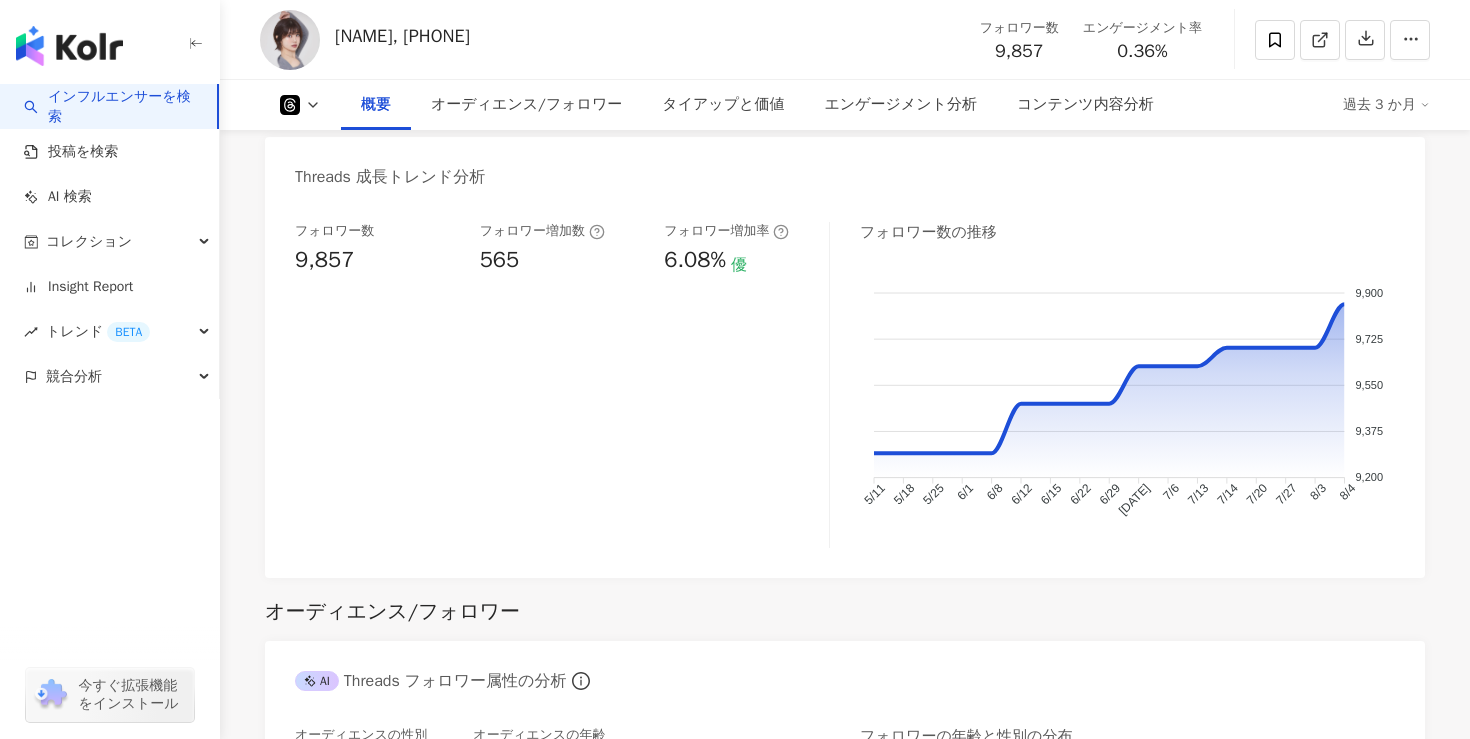 scroll, scrollTop: 822, scrollLeft: 0, axis: vertical 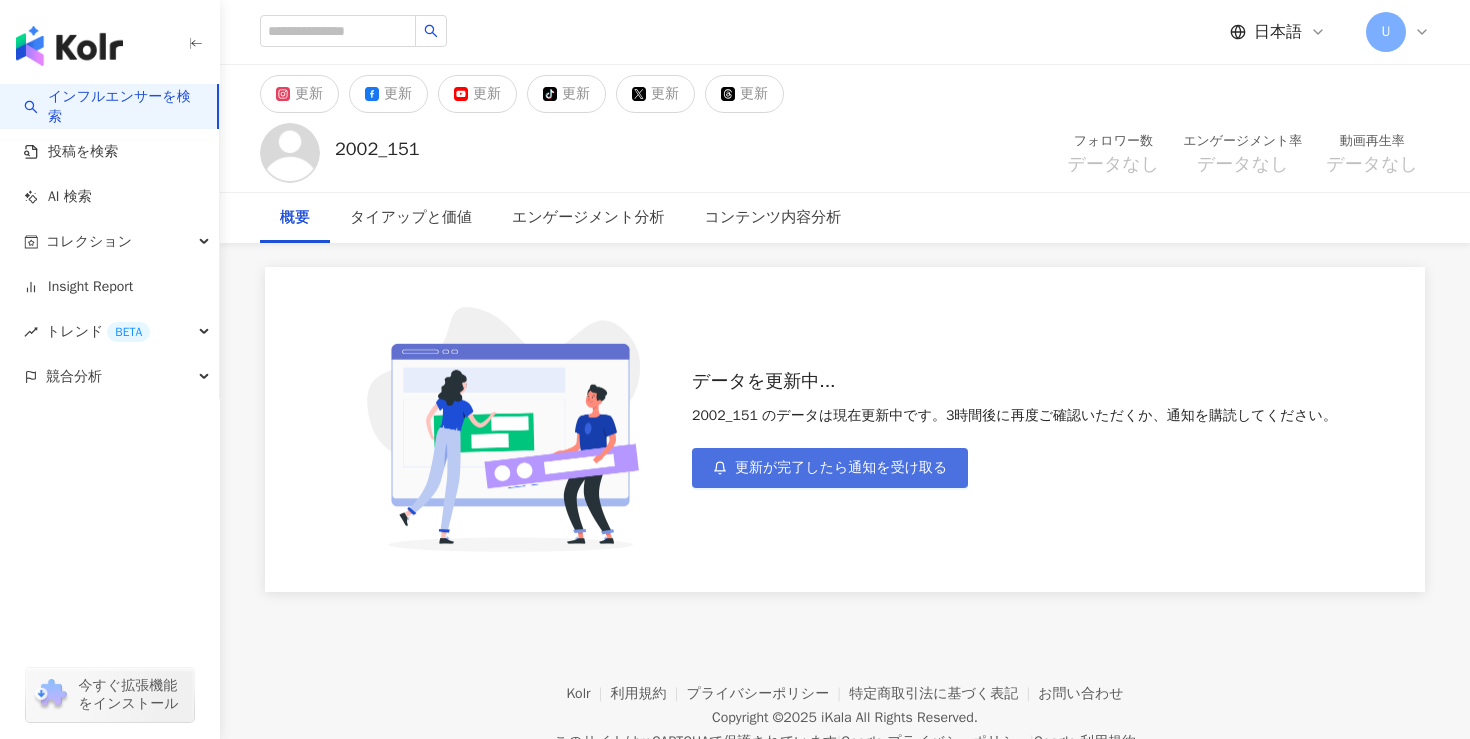 click on "更新が完了したら通知を受け取る" at bounding box center (841, 468) 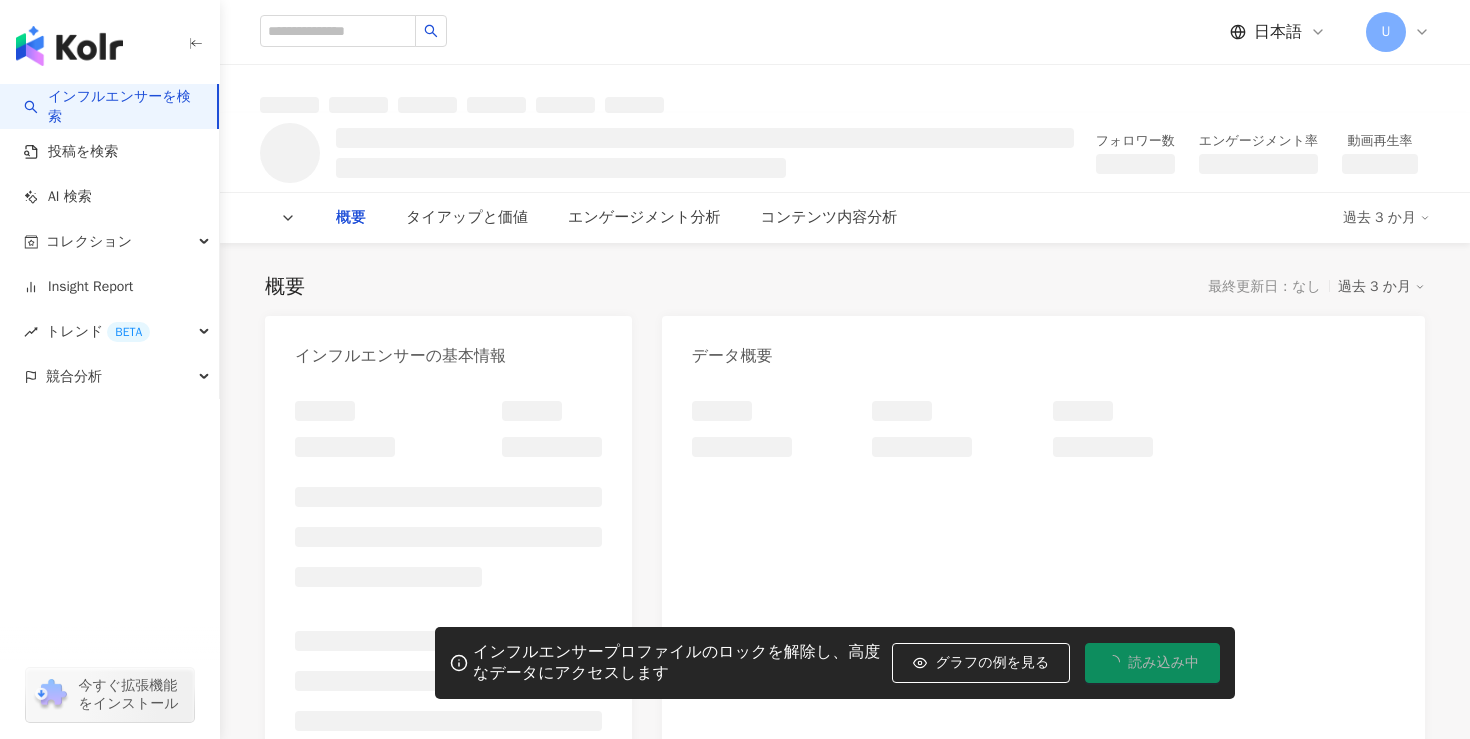 scroll, scrollTop: 0, scrollLeft: 0, axis: both 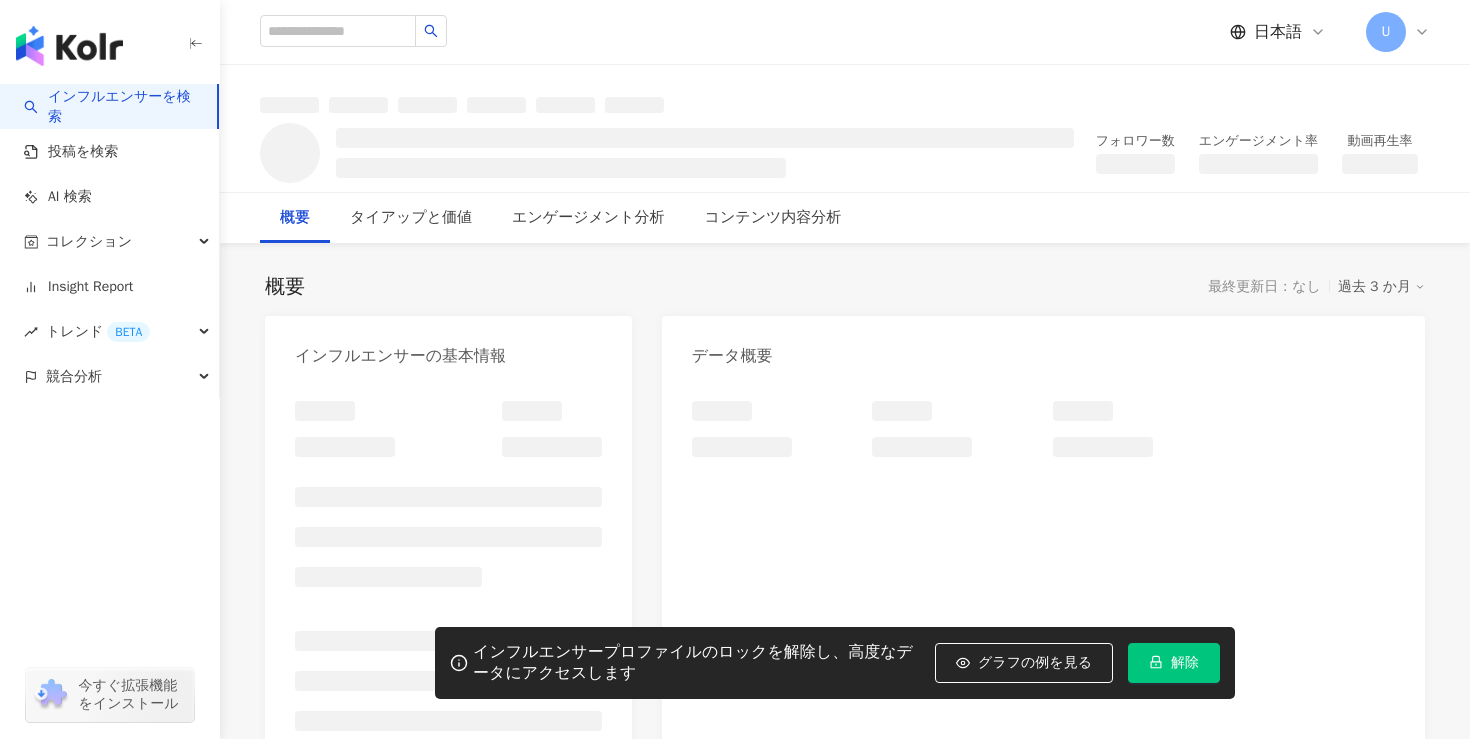 click on "解除" at bounding box center (1174, 663) 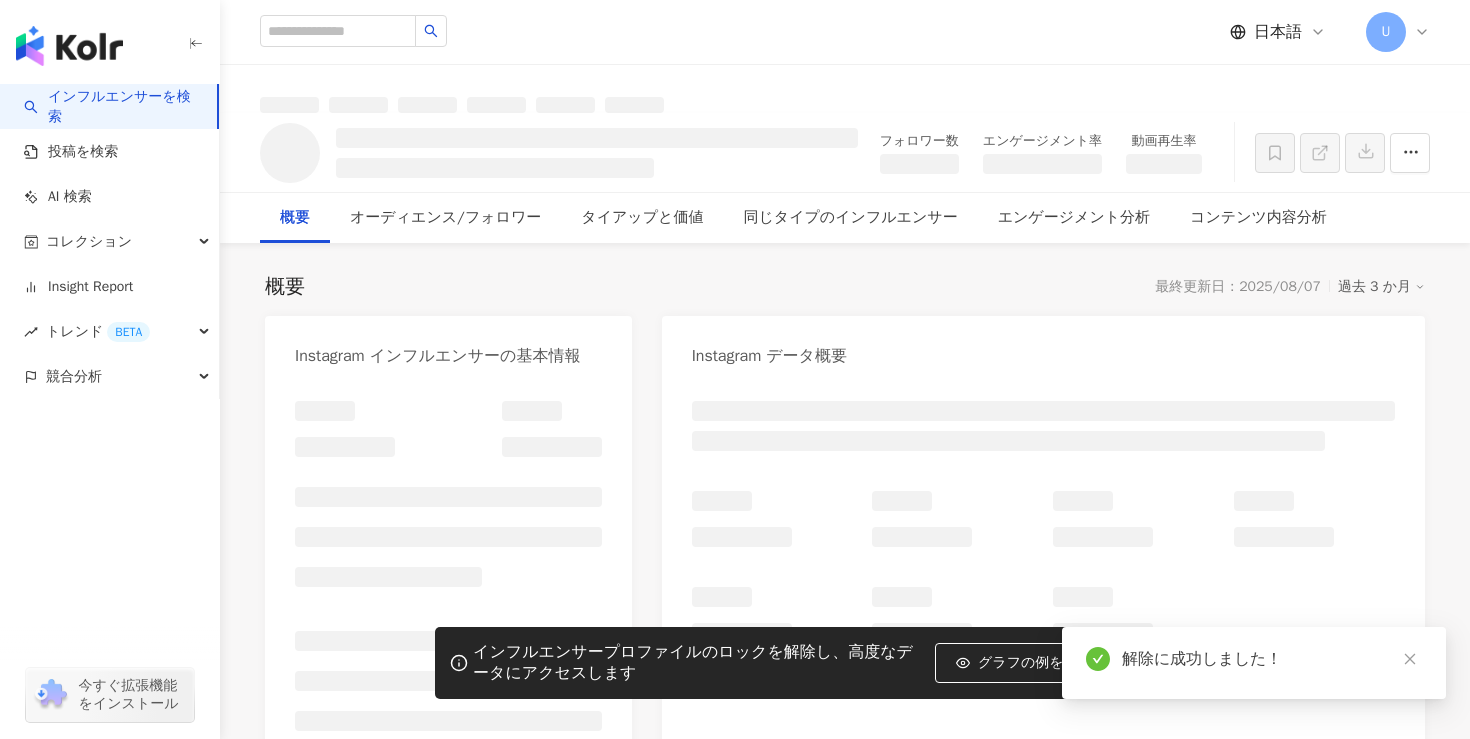 click at bounding box center [1409, 659] 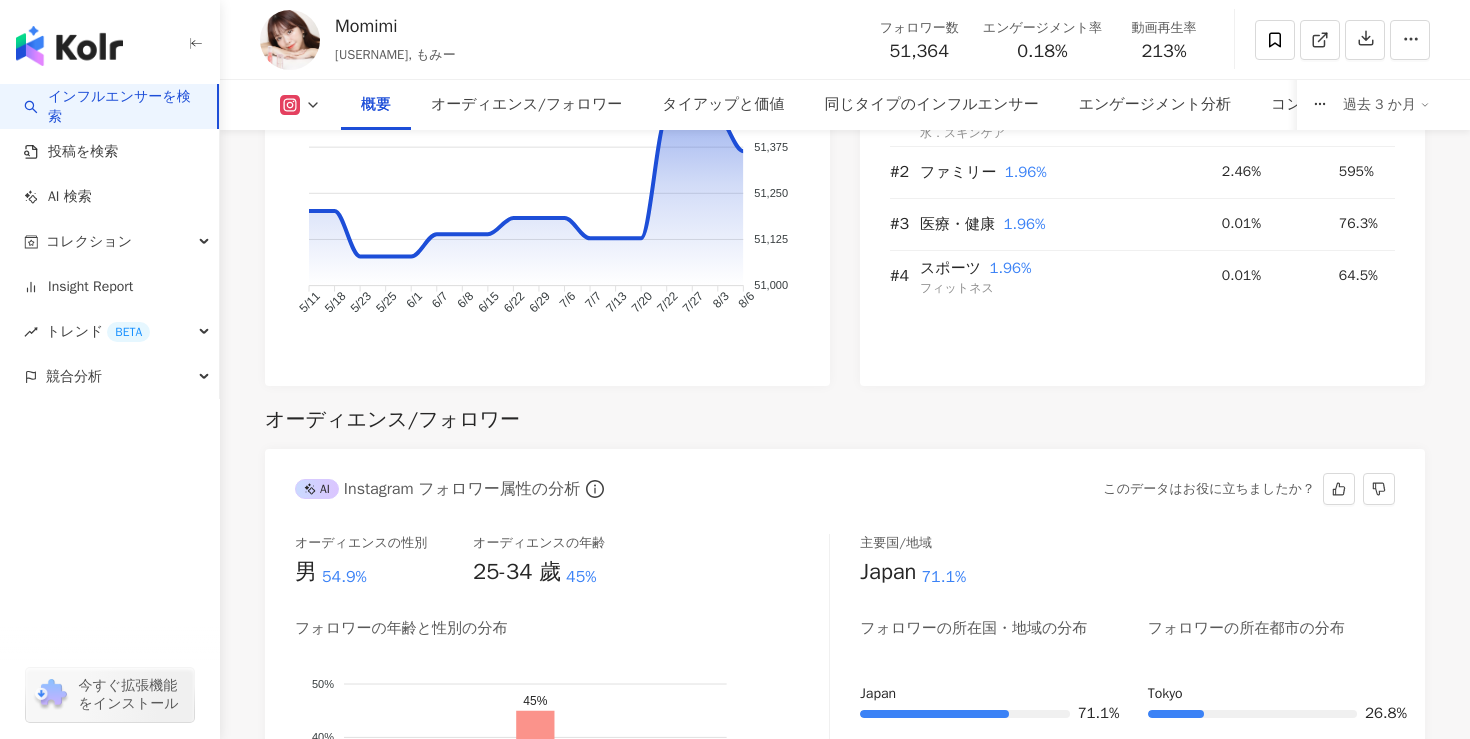 scroll, scrollTop: 1502, scrollLeft: 0, axis: vertical 